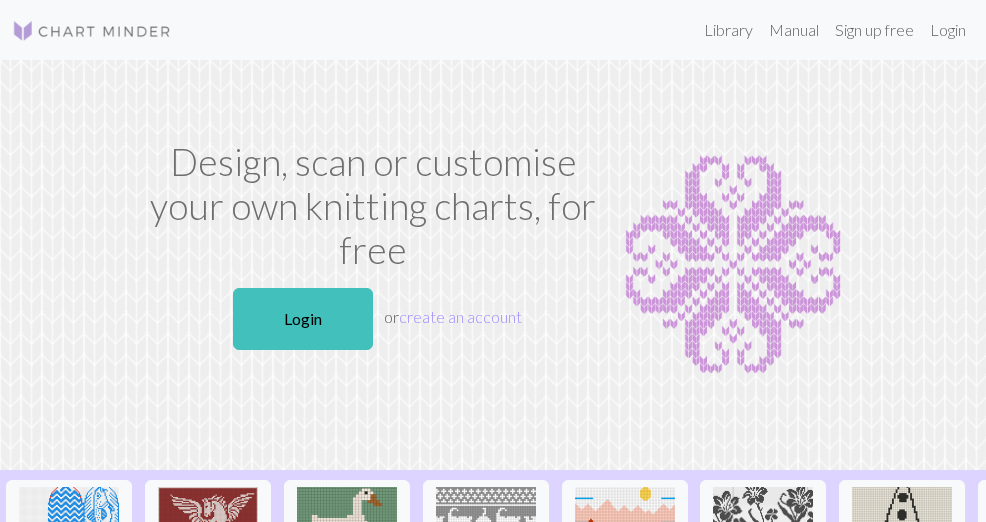 scroll, scrollTop: 0, scrollLeft: 0, axis: both 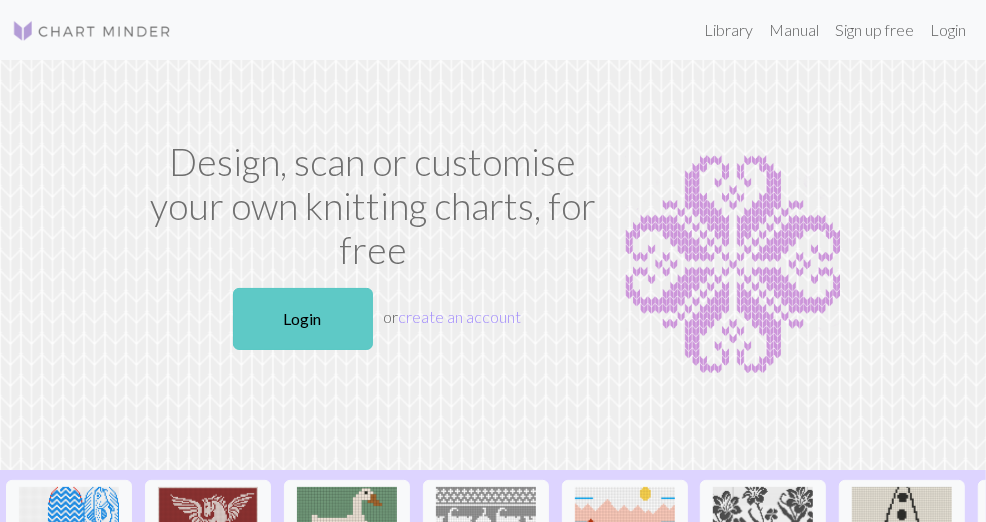 click on "Login" at bounding box center [303, 319] 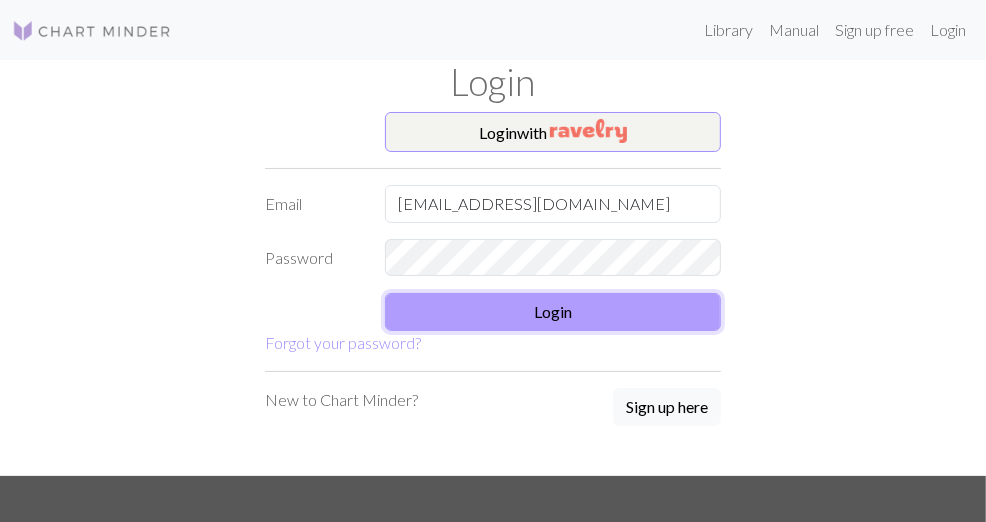 click on "Login" at bounding box center [553, 312] 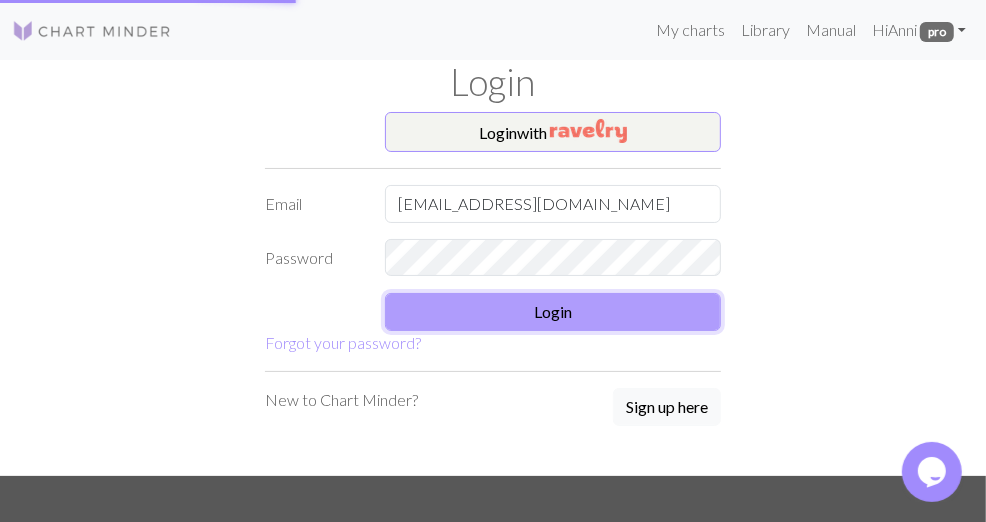 scroll, scrollTop: 0, scrollLeft: 0, axis: both 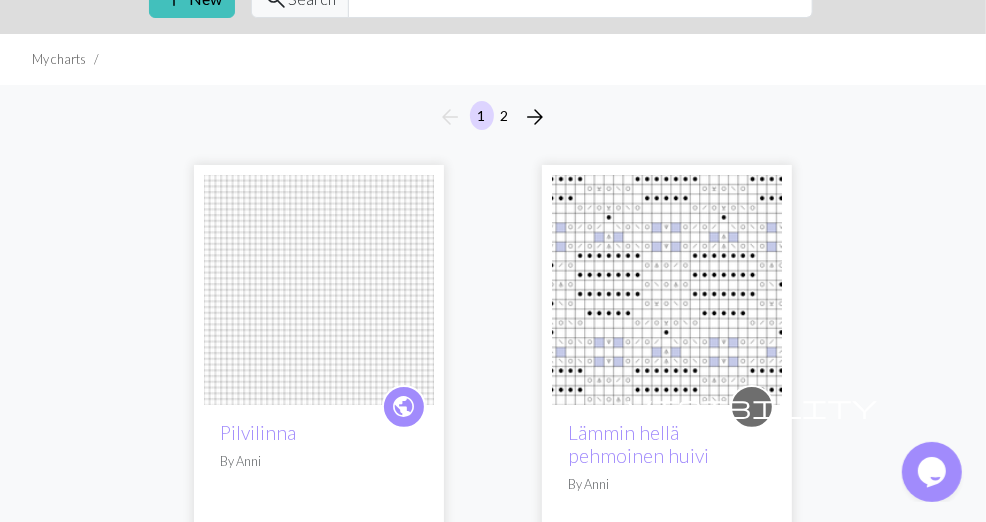 click at bounding box center (319, 290) 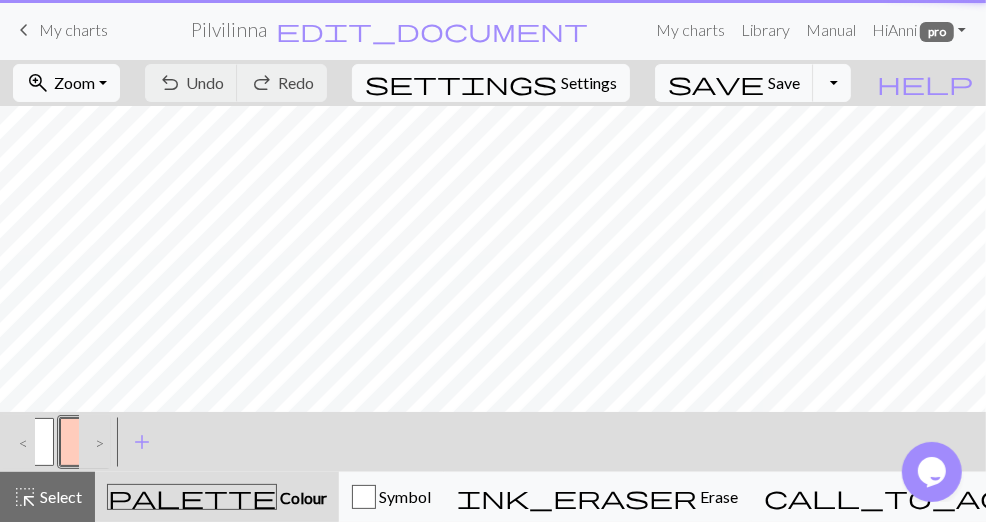 scroll, scrollTop: 0, scrollLeft: 0, axis: both 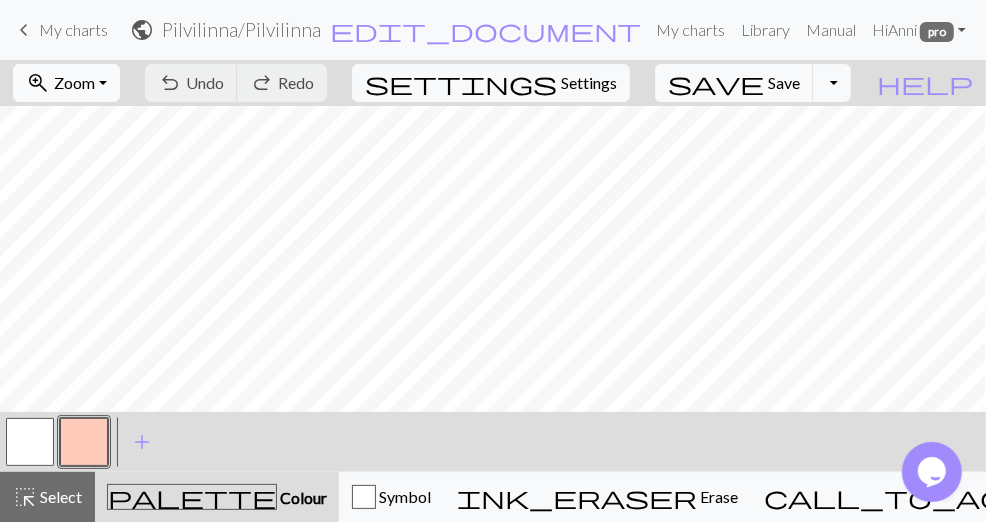 click on "zoom_in Zoom Zoom" at bounding box center (66, 83) 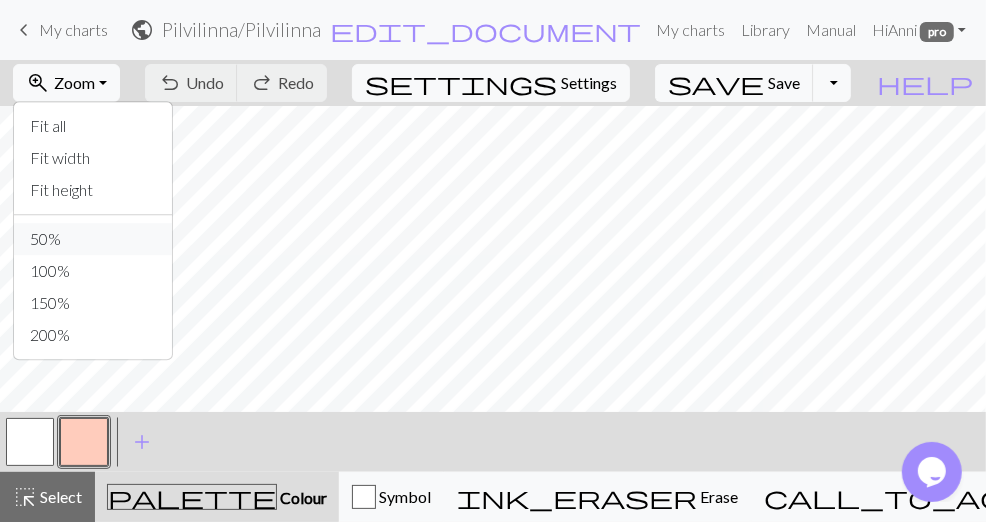 click on "50%" at bounding box center [93, 239] 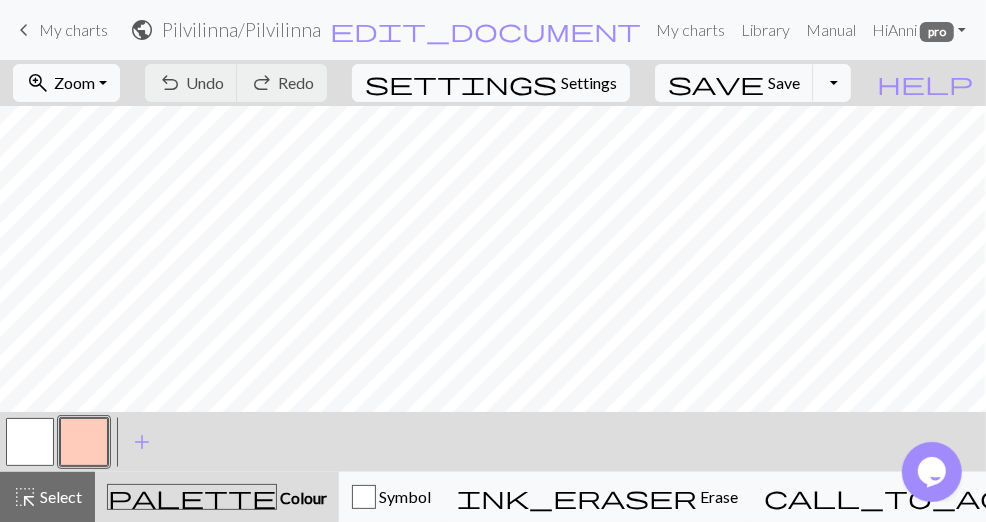 scroll, scrollTop: 164, scrollLeft: 0, axis: vertical 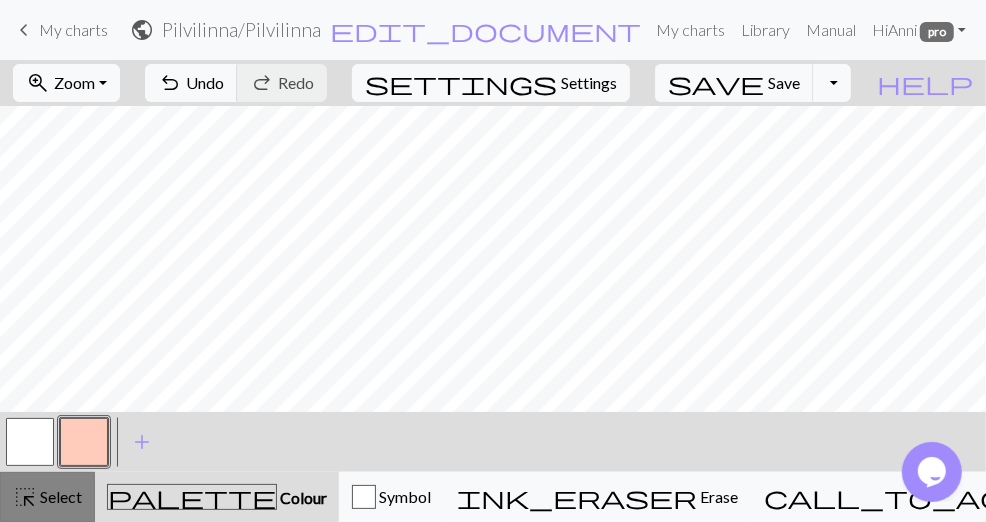 click on "Select" at bounding box center [59, 496] 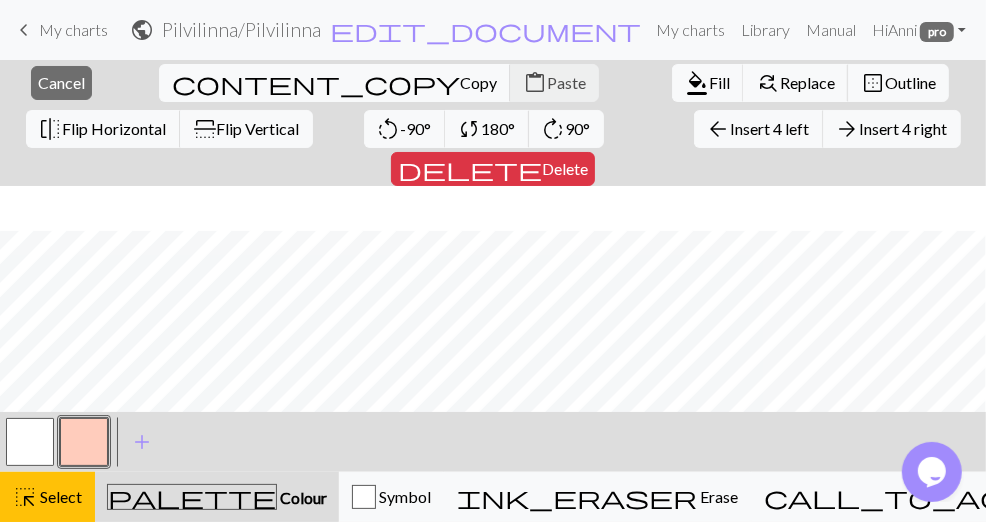 scroll, scrollTop: 209, scrollLeft: 0, axis: vertical 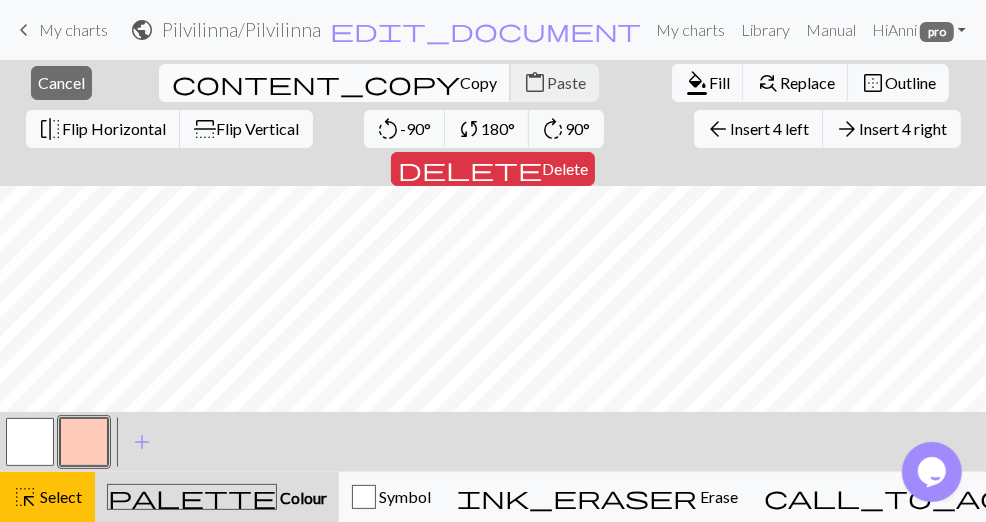click on "Copy" at bounding box center (478, 82) 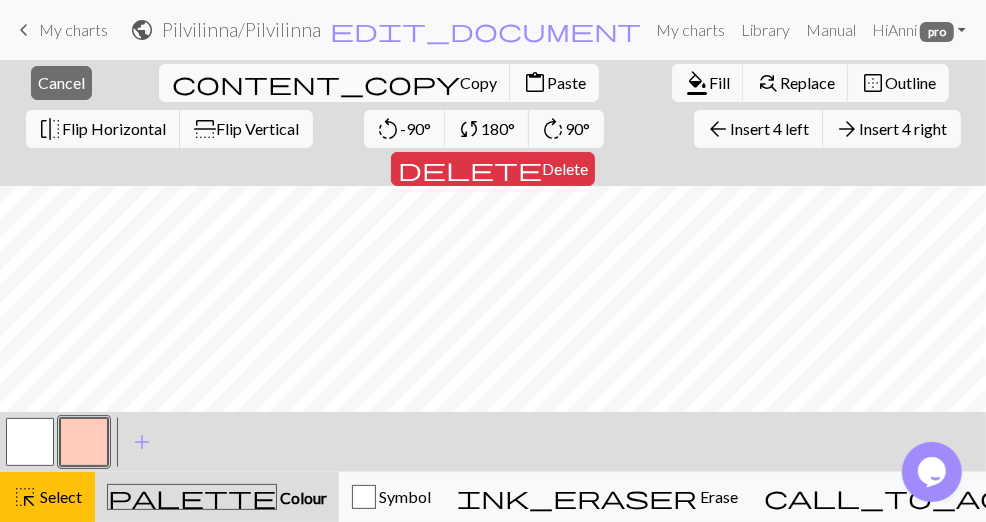 click on "Paste" at bounding box center (566, 82) 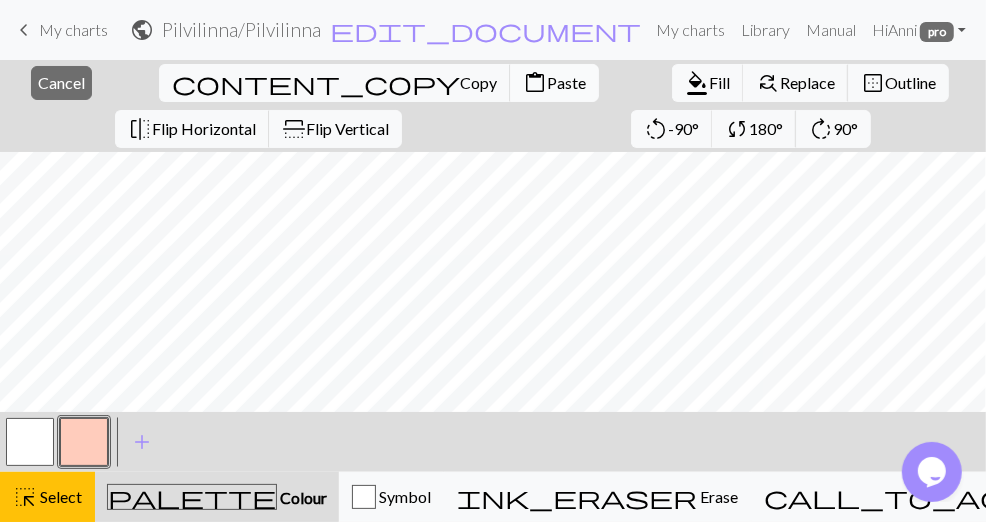 click on "content_paste  Paste" at bounding box center (554, 83) 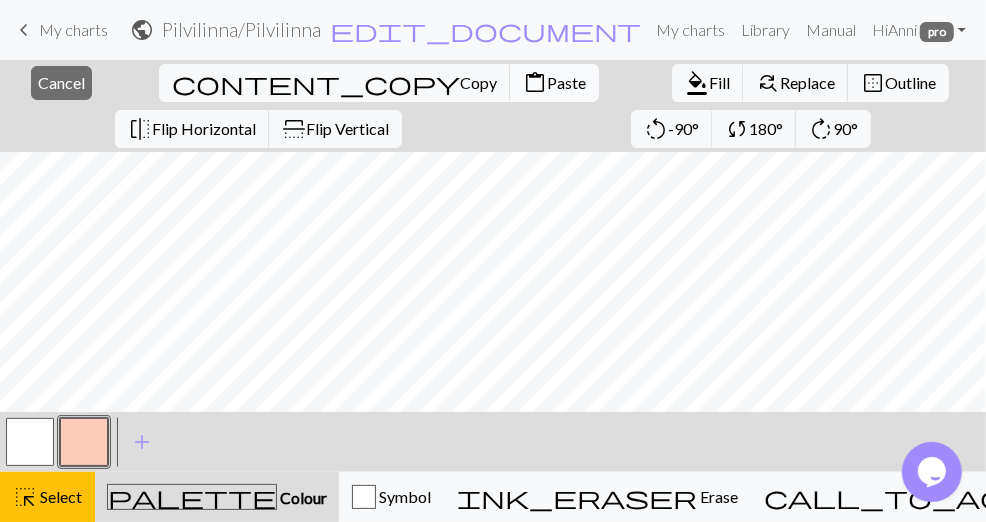 click on "Paste" at bounding box center (566, 82) 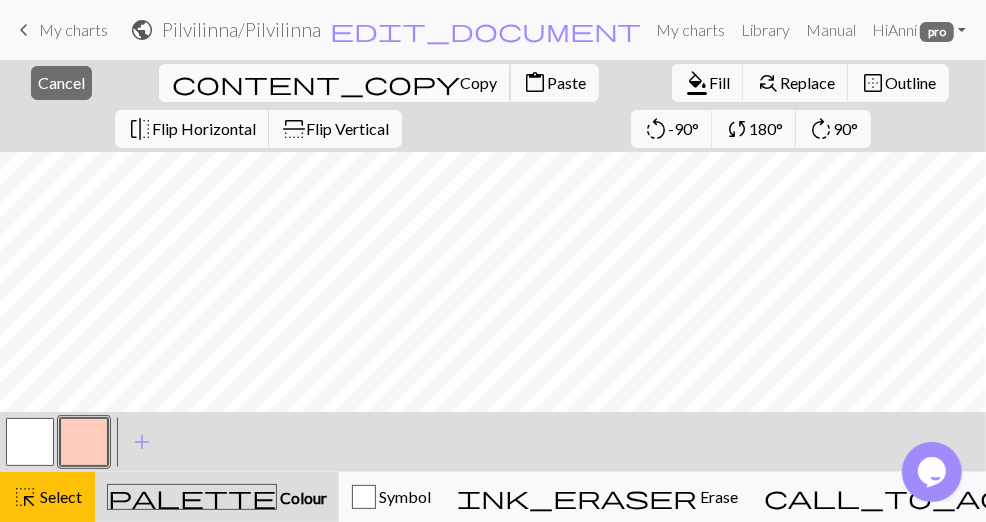 click on "Copy" at bounding box center [478, 82] 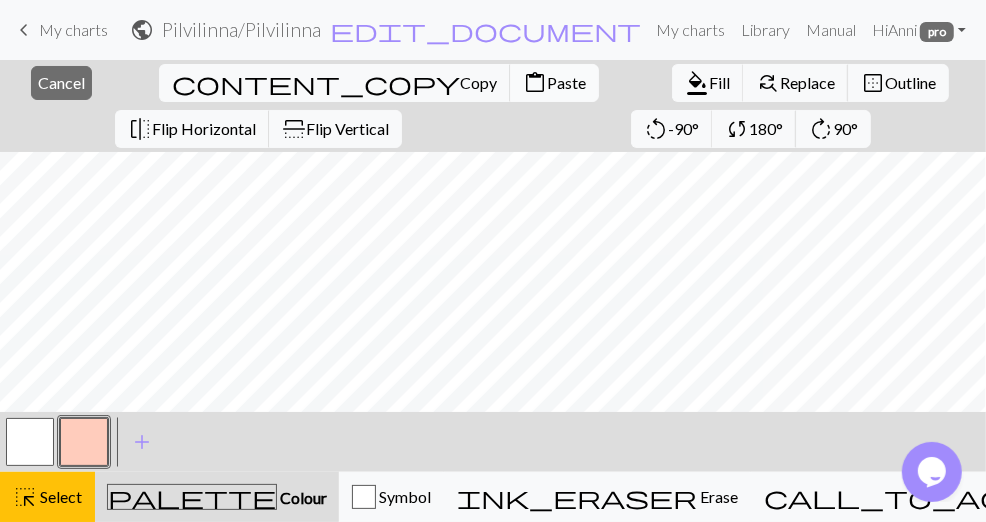 click on "Paste" at bounding box center (566, 82) 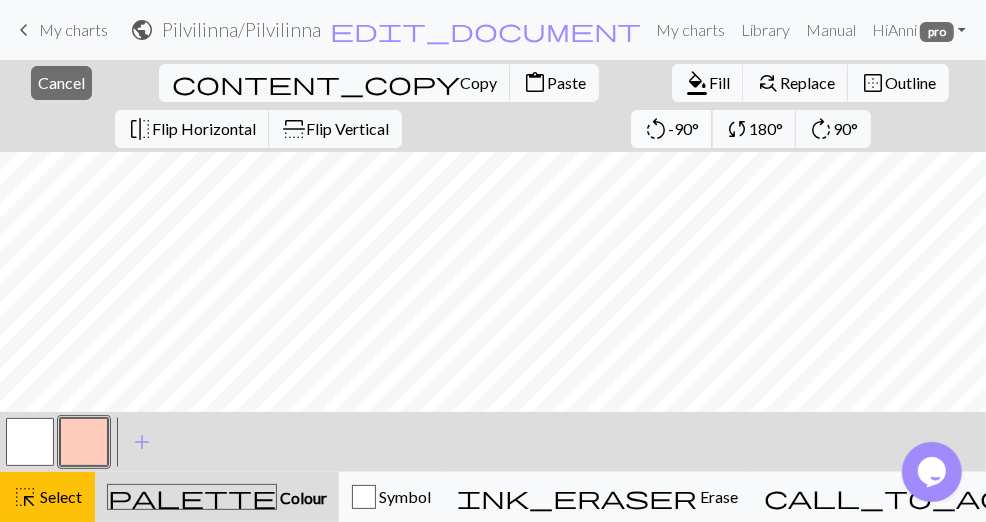 type 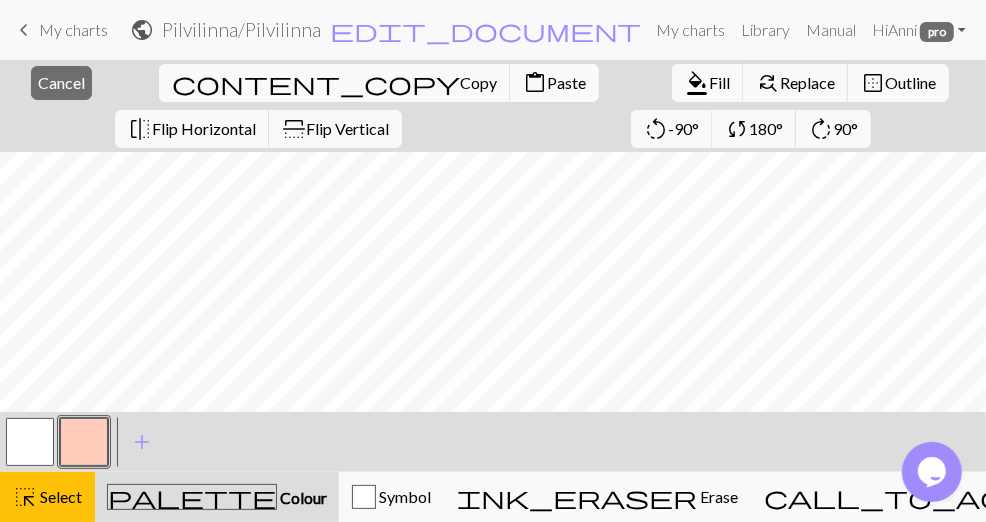 click on "content_paste  Paste" at bounding box center [554, 83] 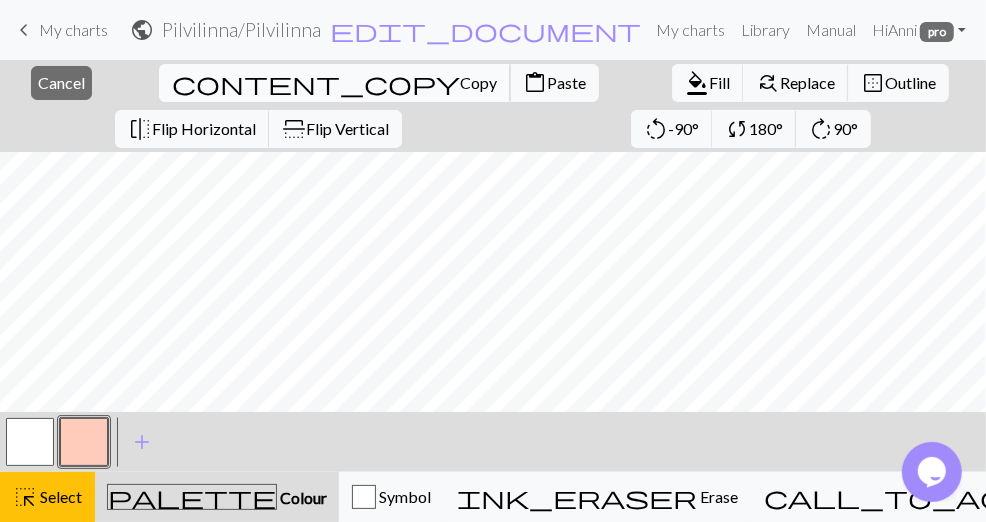 click on "Copy" at bounding box center [478, 82] 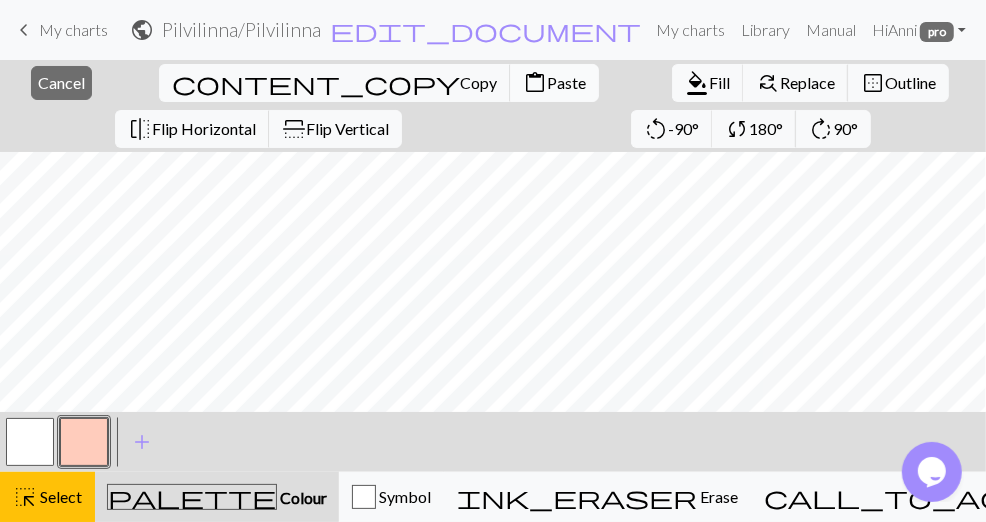 click on "Paste" at bounding box center (566, 82) 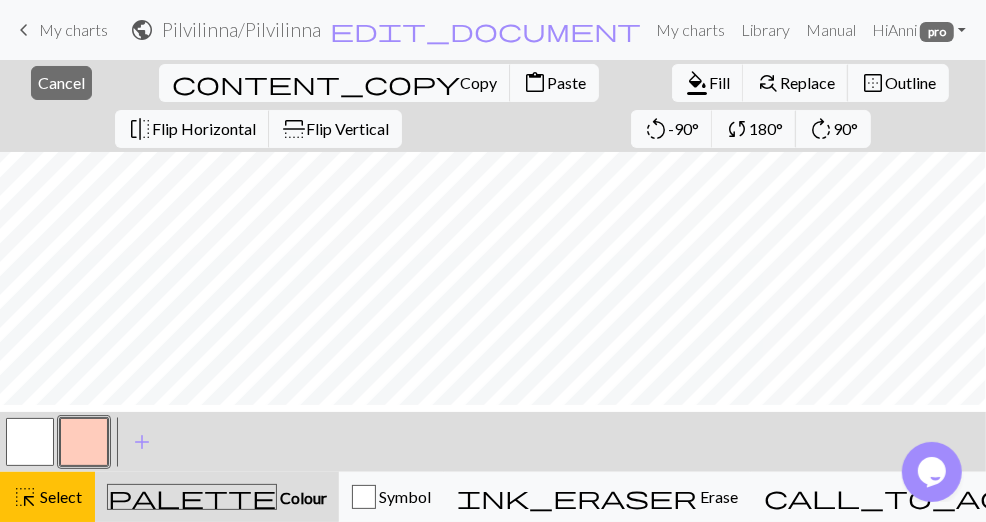 scroll, scrollTop: 136, scrollLeft: 0, axis: vertical 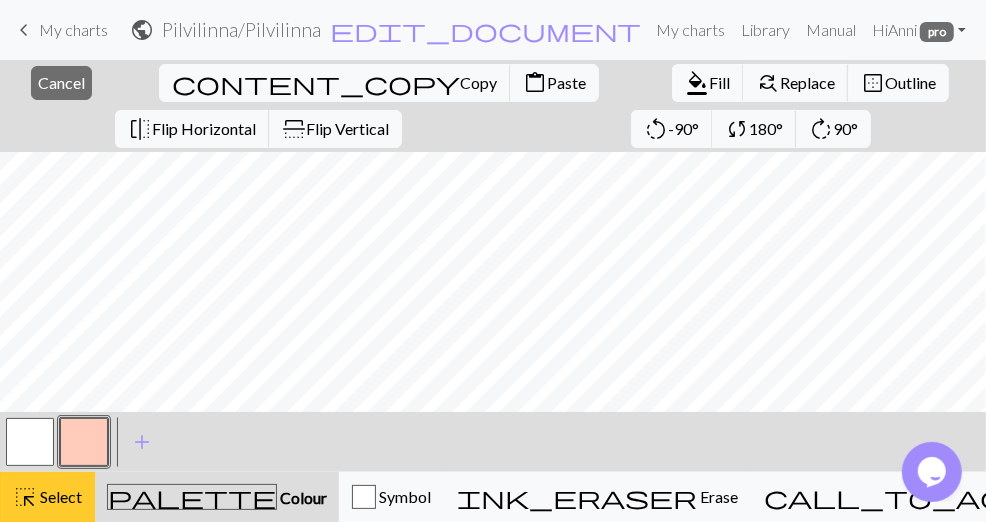 click on "highlight_alt   Select   Select" at bounding box center [47, 497] 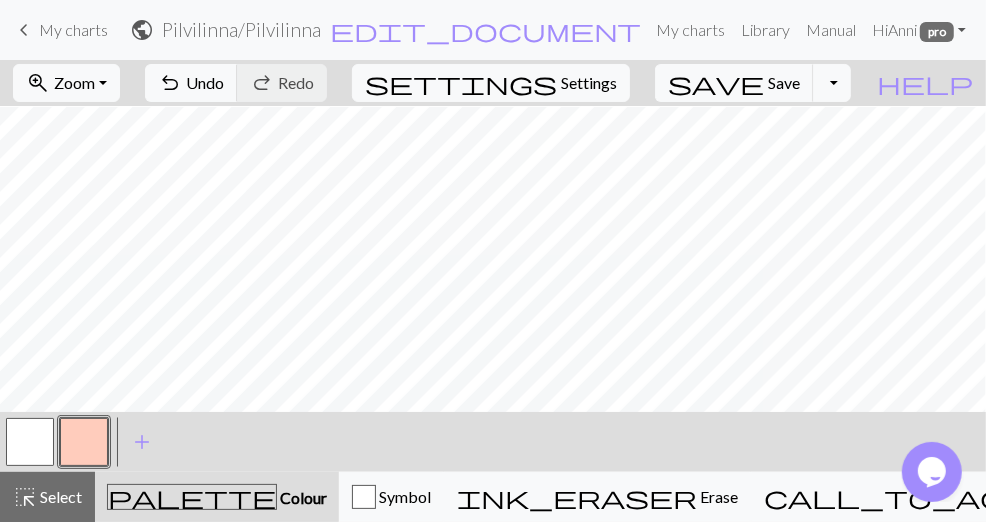 scroll, scrollTop: 137, scrollLeft: 0, axis: vertical 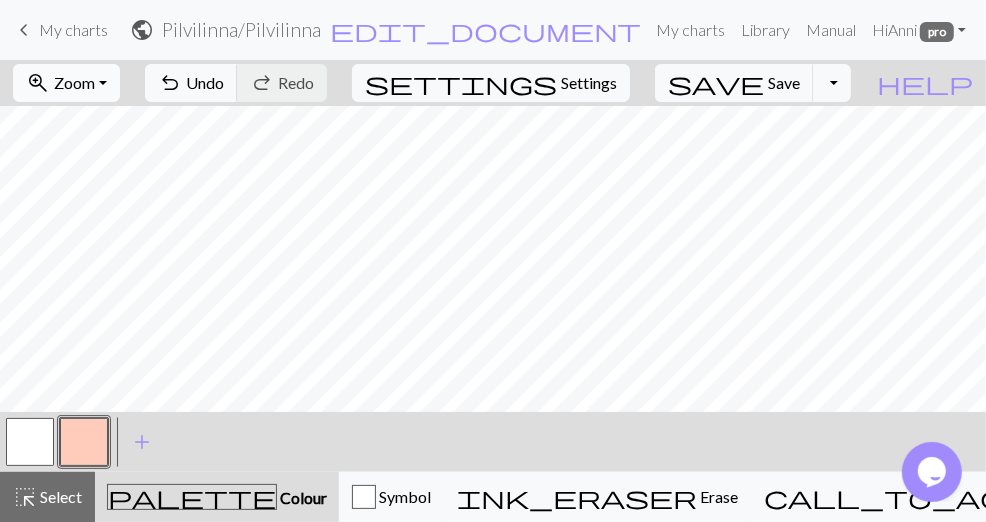 click on "Zoom" at bounding box center [74, 82] 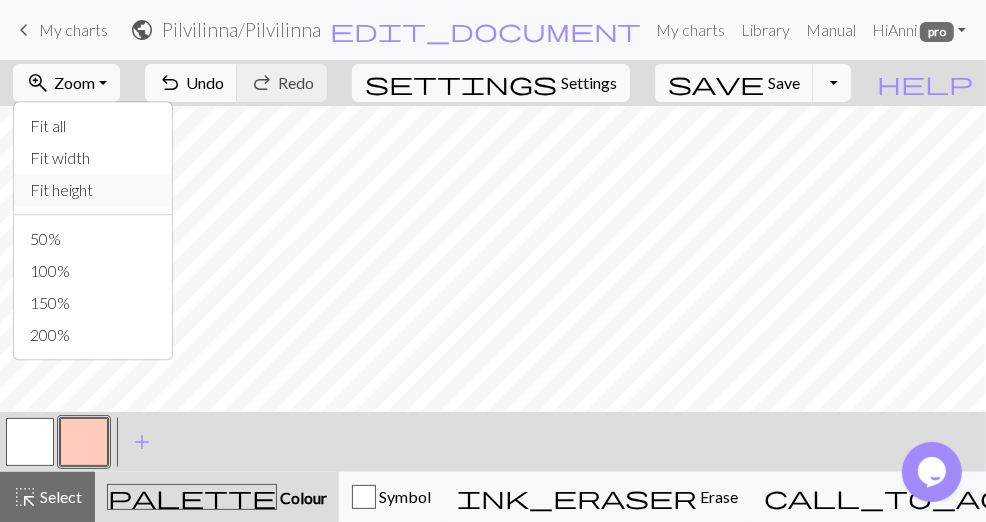 click on "Fit height" at bounding box center [93, 190] 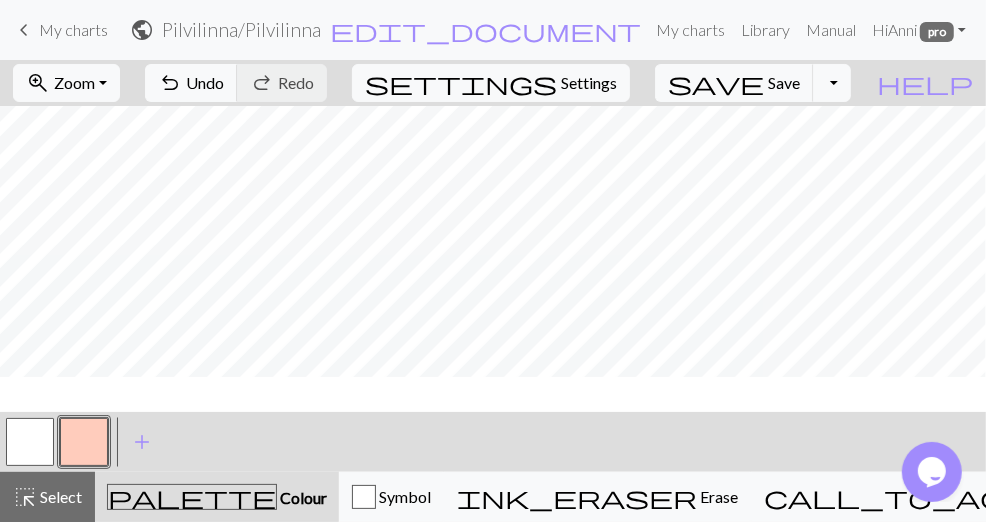 scroll, scrollTop: 101, scrollLeft: 0, axis: vertical 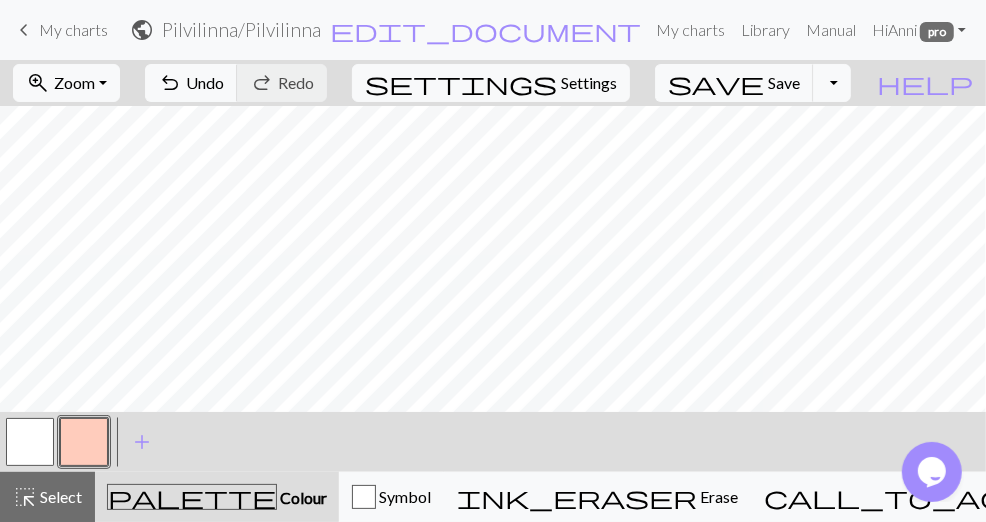 click on "public Pilvilinna  /  Pilvilinna edit_document Edit settings" at bounding box center (386, 29) 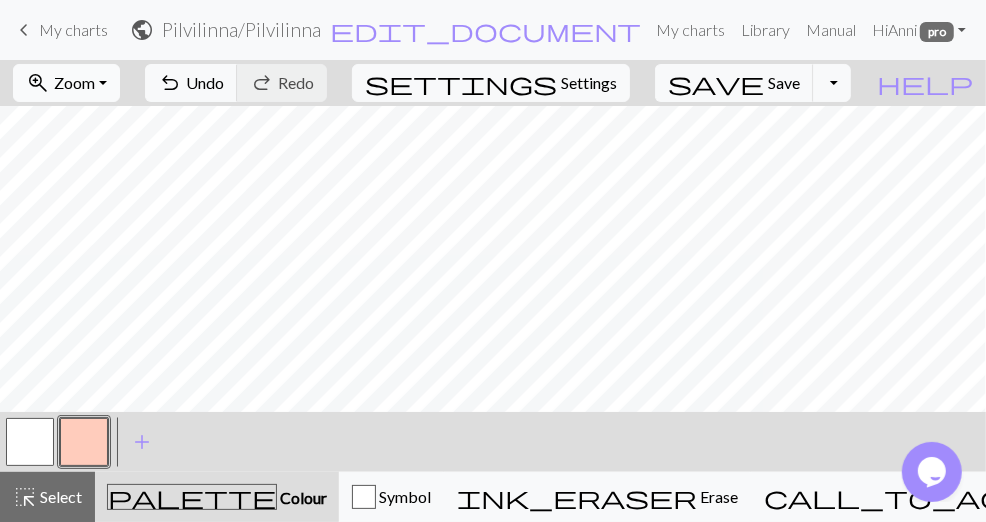 click on "zoom_in Zoom Zoom" at bounding box center [66, 83] 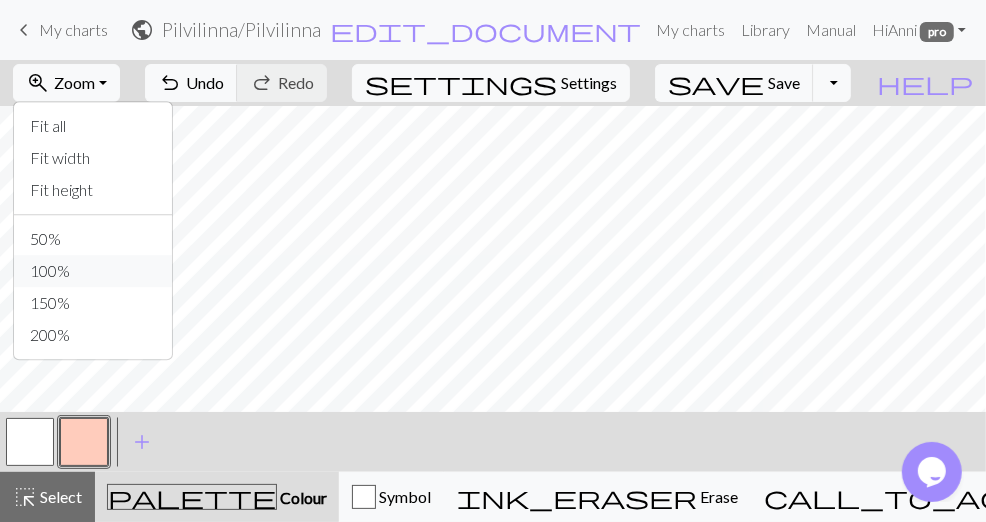 click on "100%" at bounding box center [93, 271] 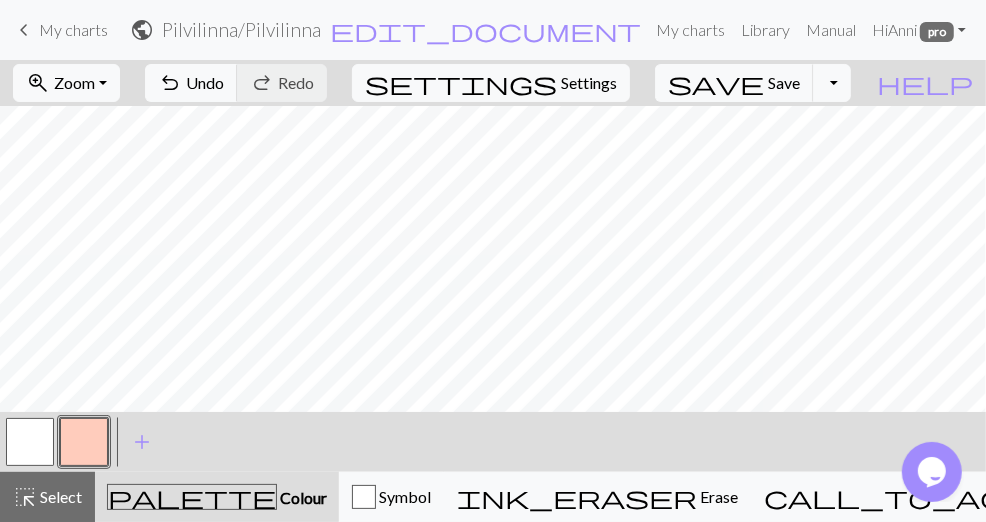 scroll, scrollTop: 111, scrollLeft: 0, axis: vertical 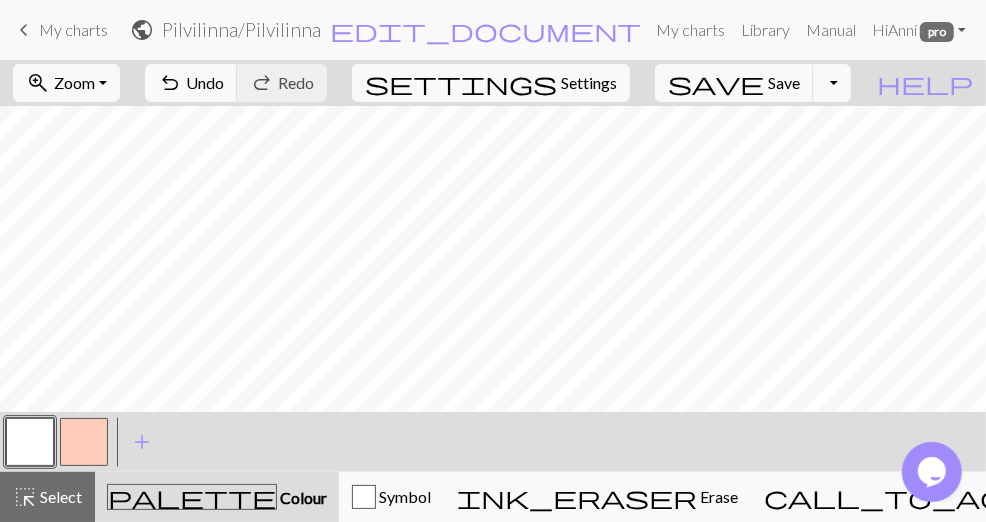 click at bounding box center [84, 442] 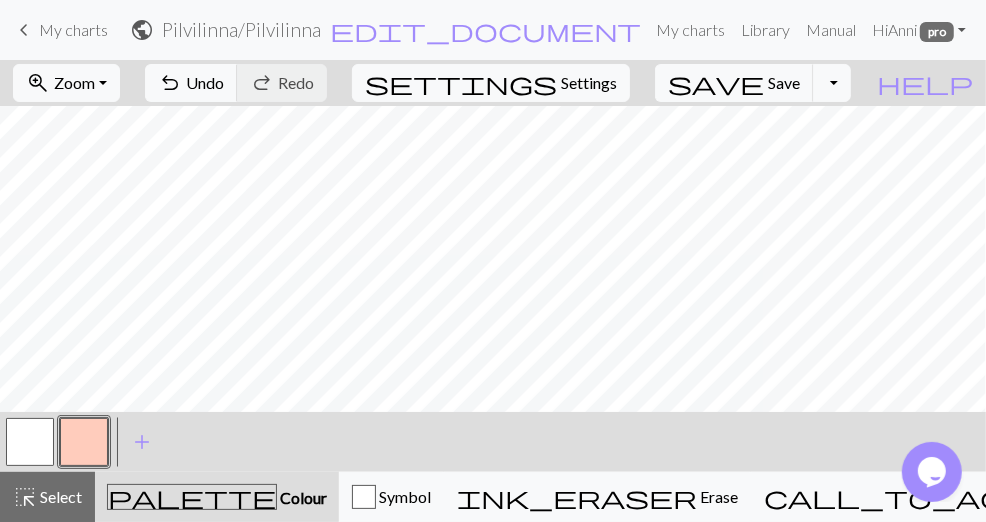 click at bounding box center (30, 442) 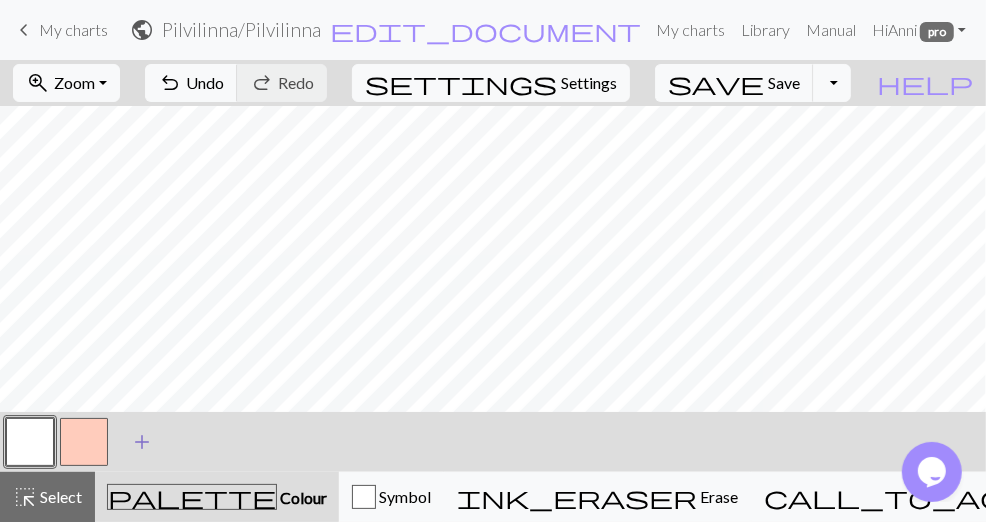 type 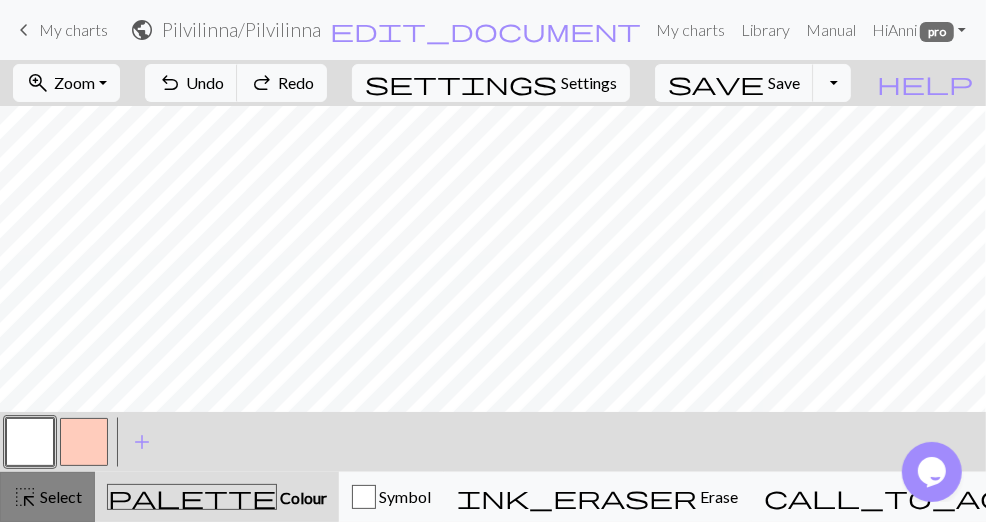 click on "Select" at bounding box center (59, 496) 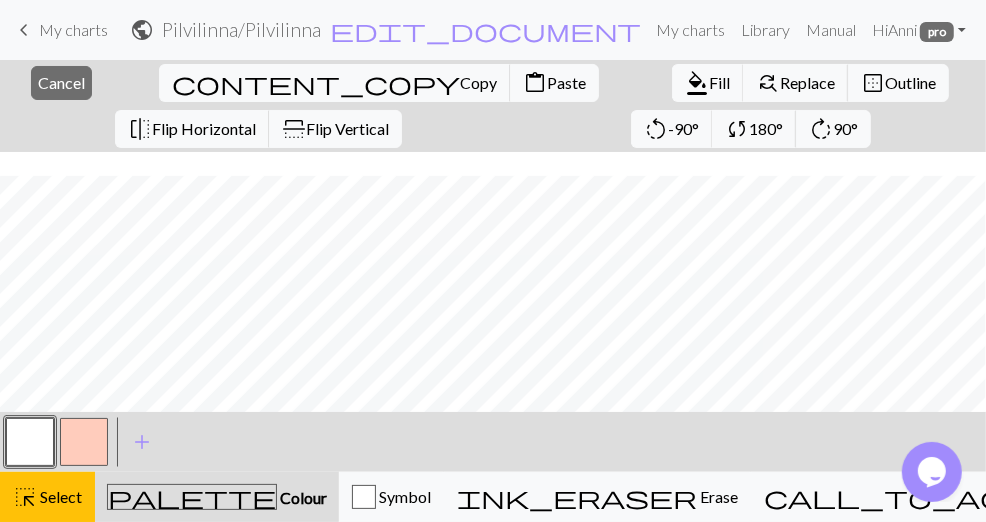 scroll, scrollTop: 209, scrollLeft: 0, axis: vertical 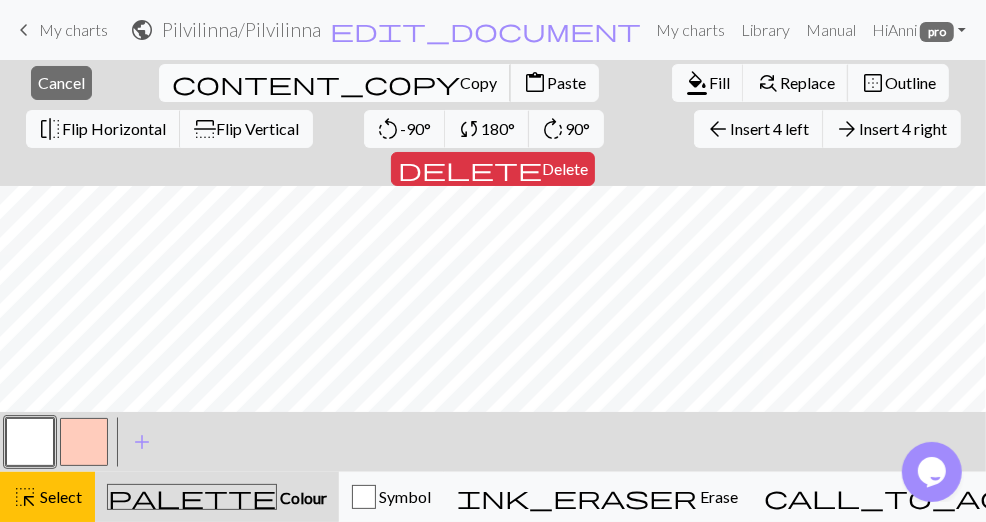 click on "Copy" at bounding box center [478, 82] 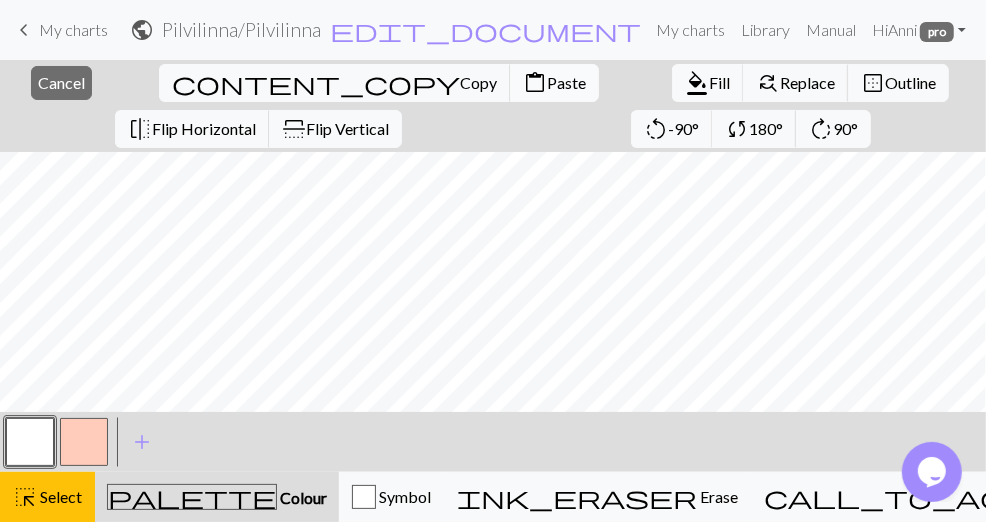 click on "Paste" at bounding box center [566, 82] 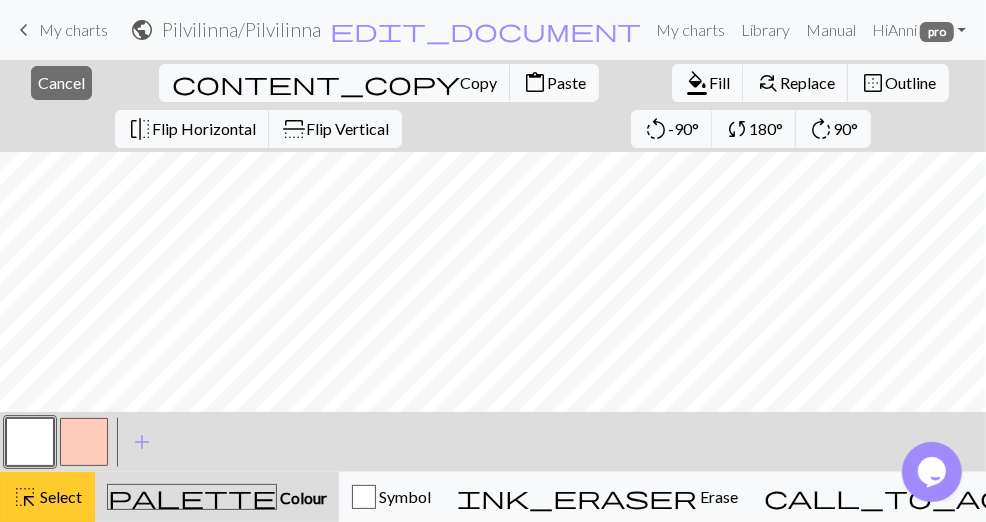 click on "Select" at bounding box center (59, 496) 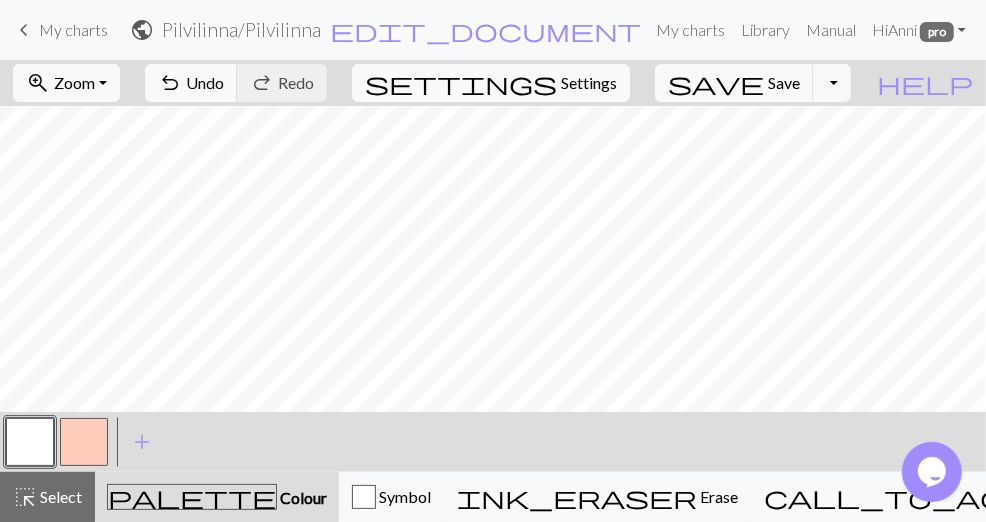 scroll, scrollTop: 164, scrollLeft: 0, axis: vertical 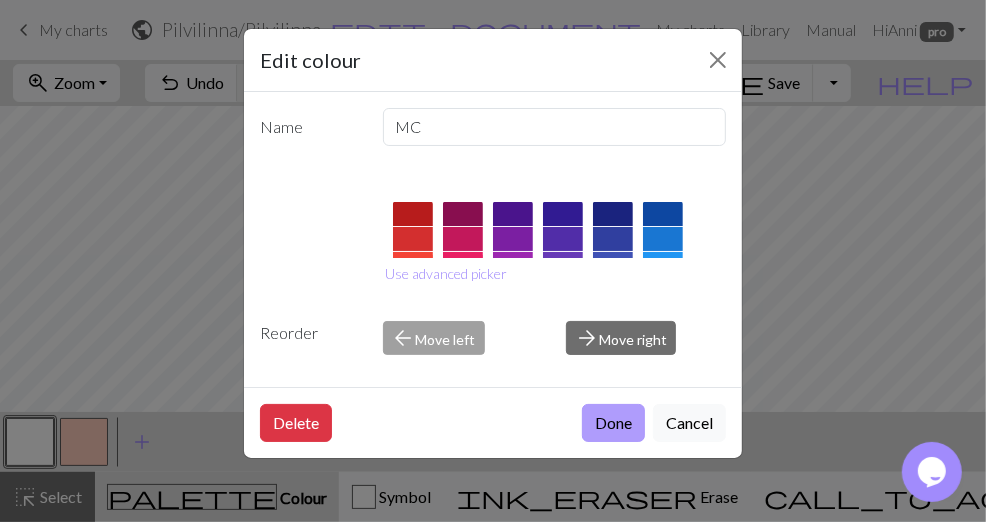 click on "Done" at bounding box center [613, 423] 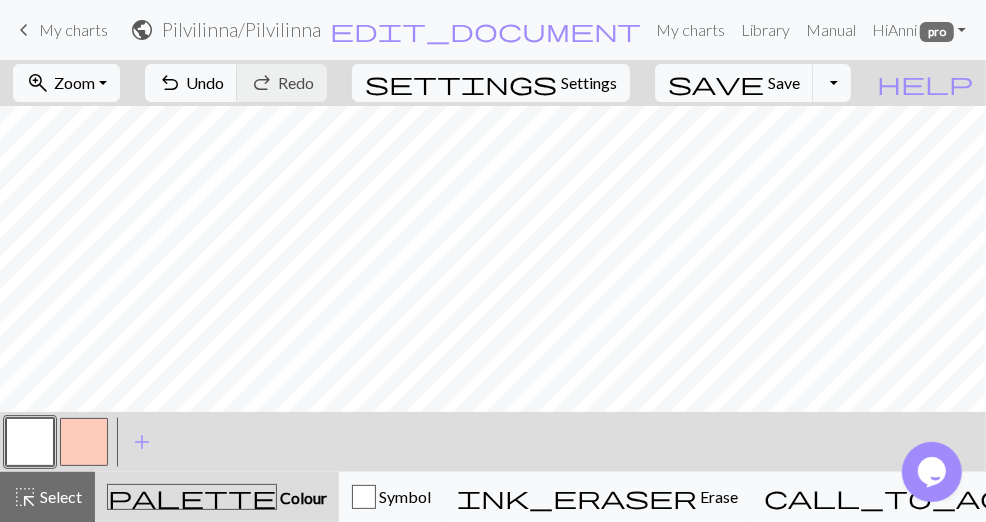 click at bounding box center [84, 442] 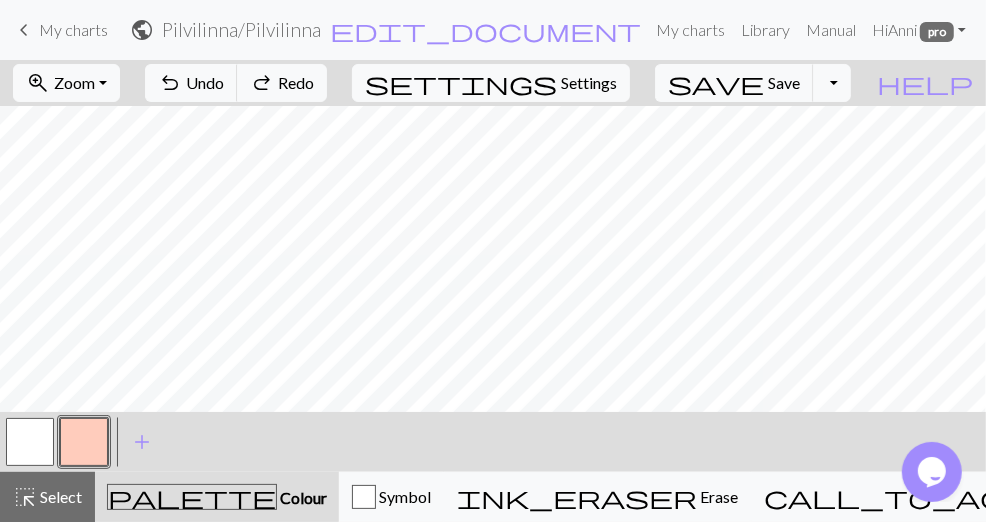 drag, startPoint x: 34, startPoint y: 446, endPoint x: 53, endPoint y: 445, distance: 19.026299 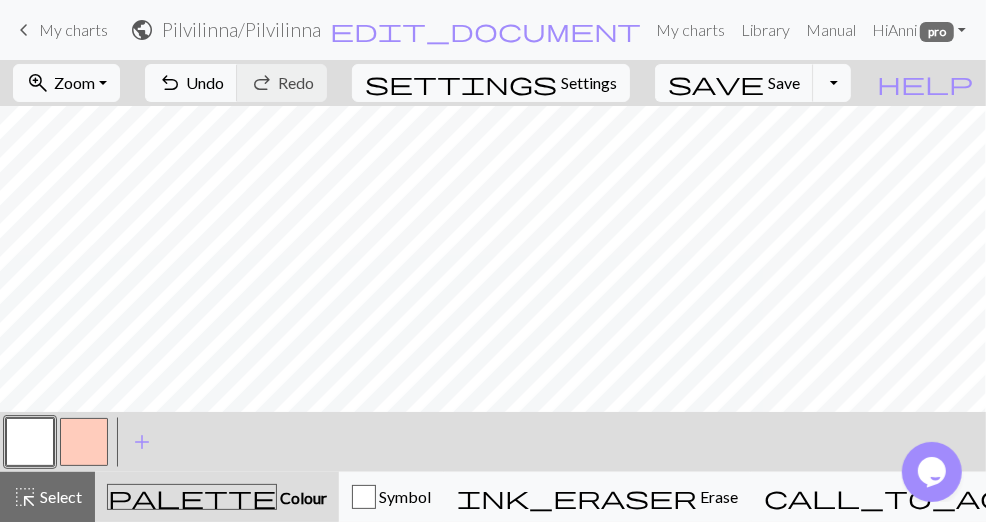 click at bounding box center [84, 442] 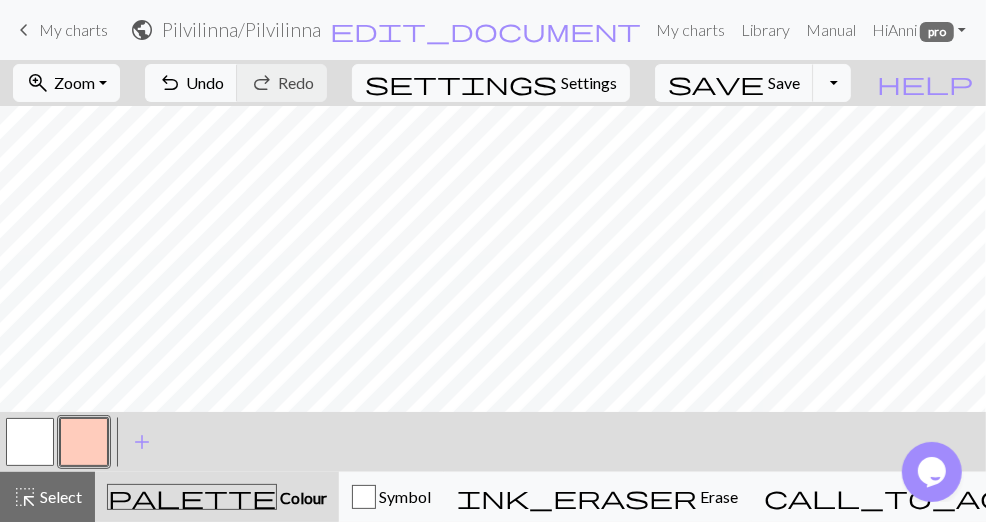 click at bounding box center (30, 442) 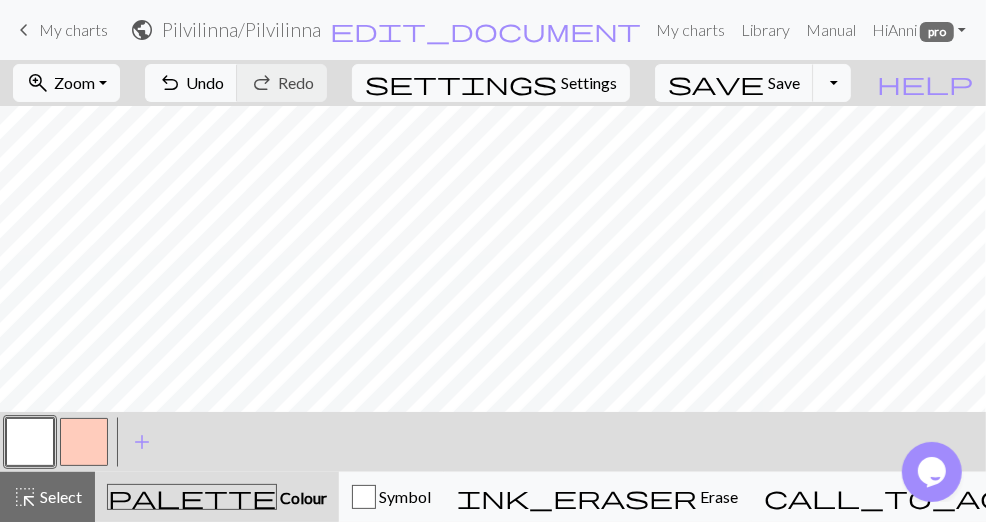 click at bounding box center (84, 442) 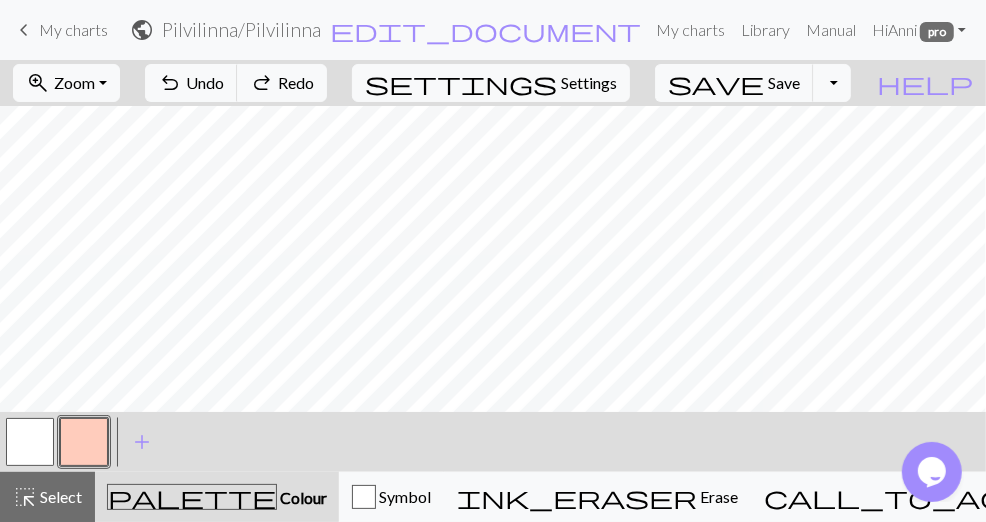 click at bounding box center (30, 442) 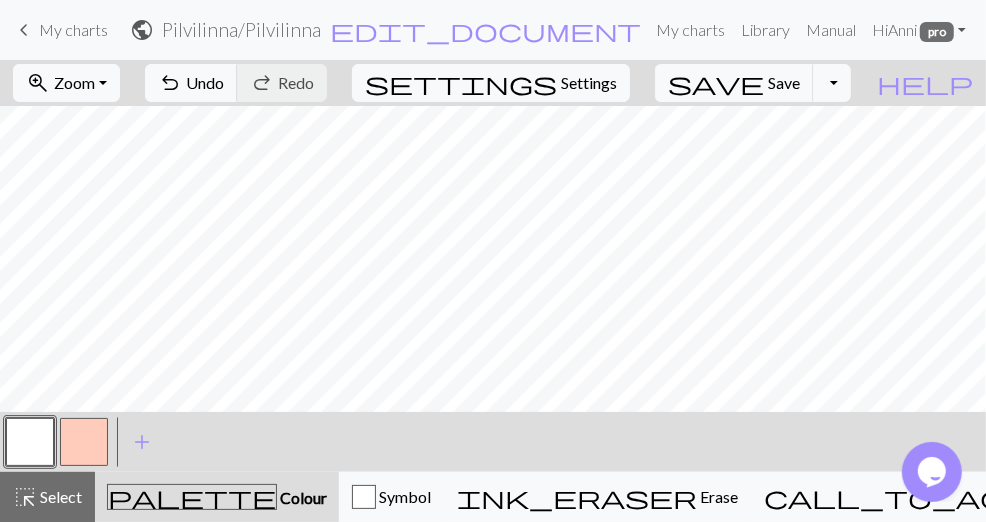 click at bounding box center (84, 442) 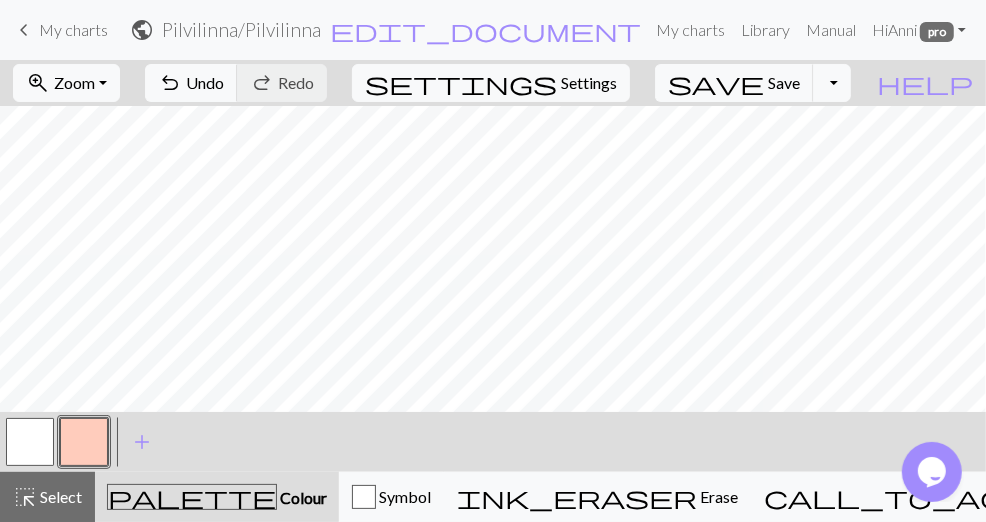 click at bounding box center (84, 442) 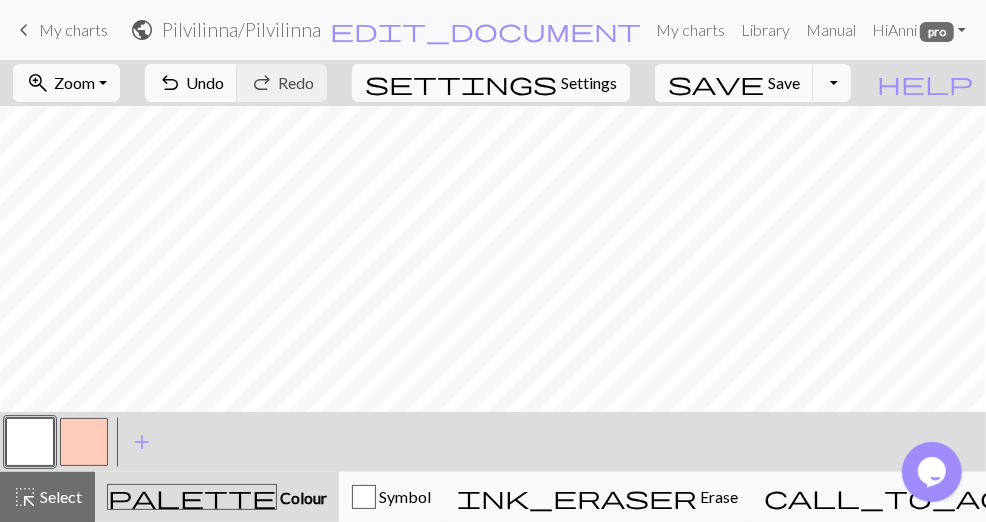 click at bounding box center [84, 442] 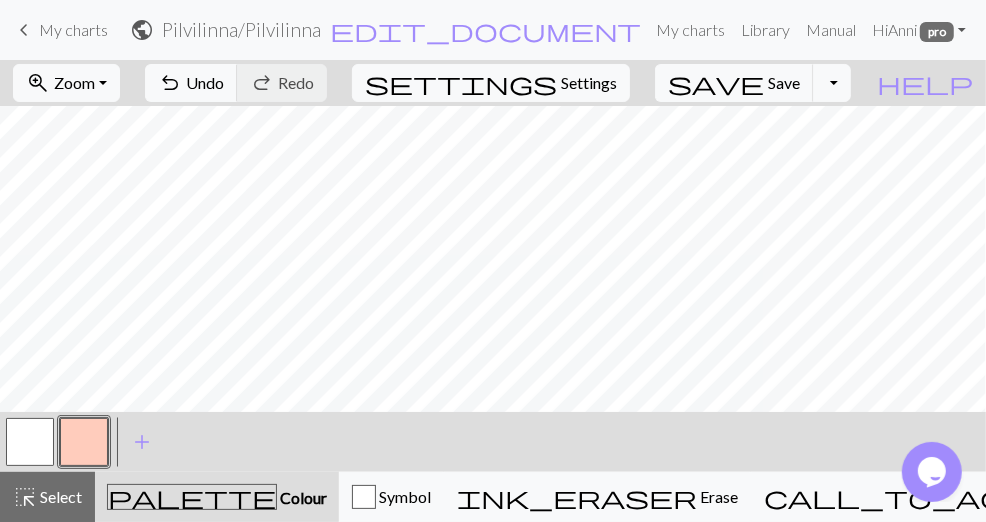 click at bounding box center (30, 442) 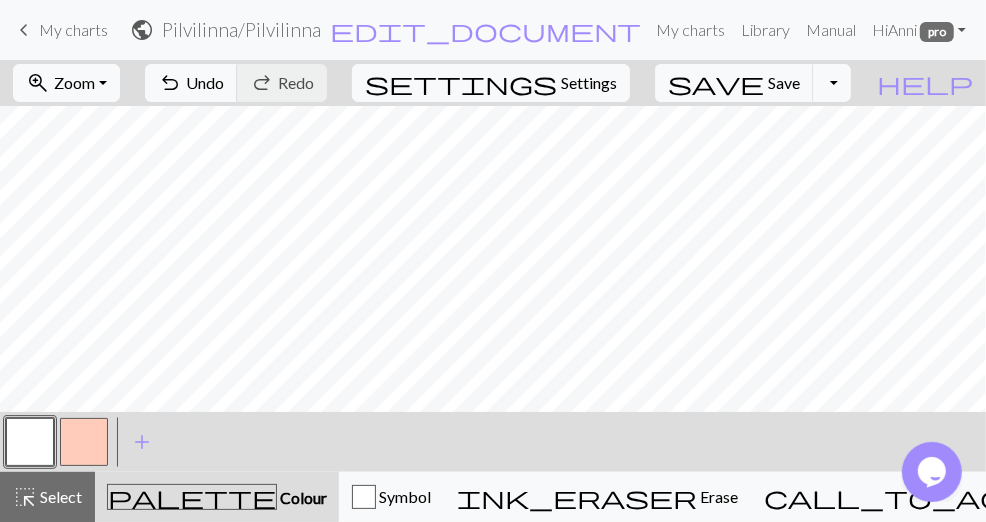 click at bounding box center (84, 442) 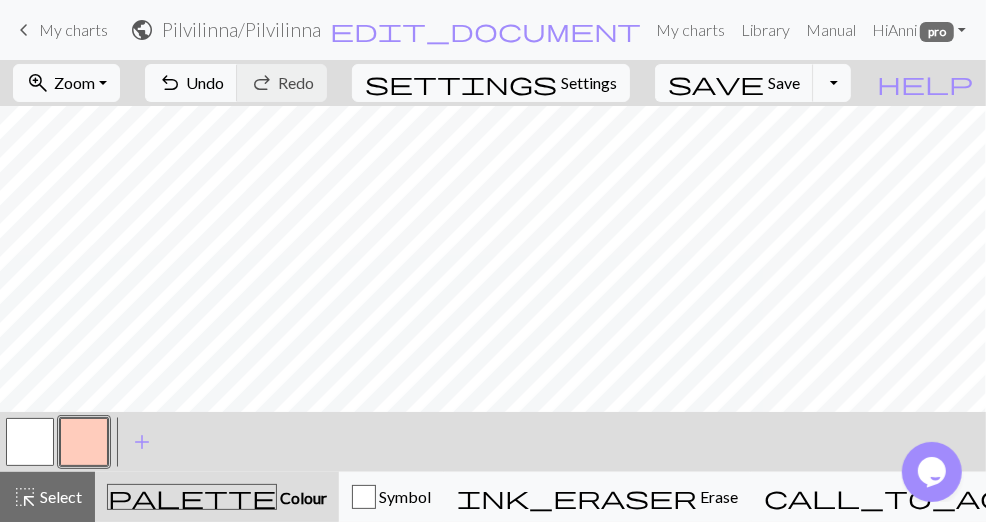 click at bounding box center [30, 442] 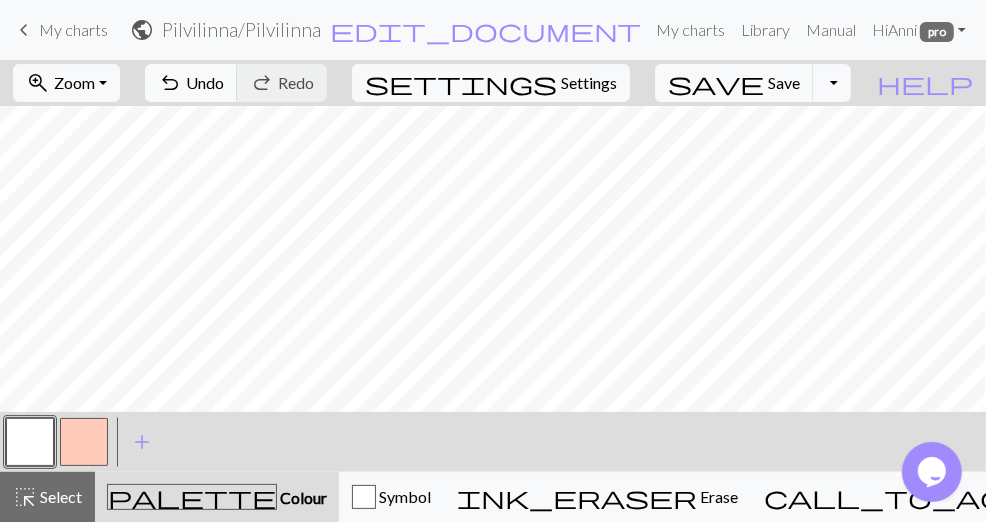 click at bounding box center [84, 442] 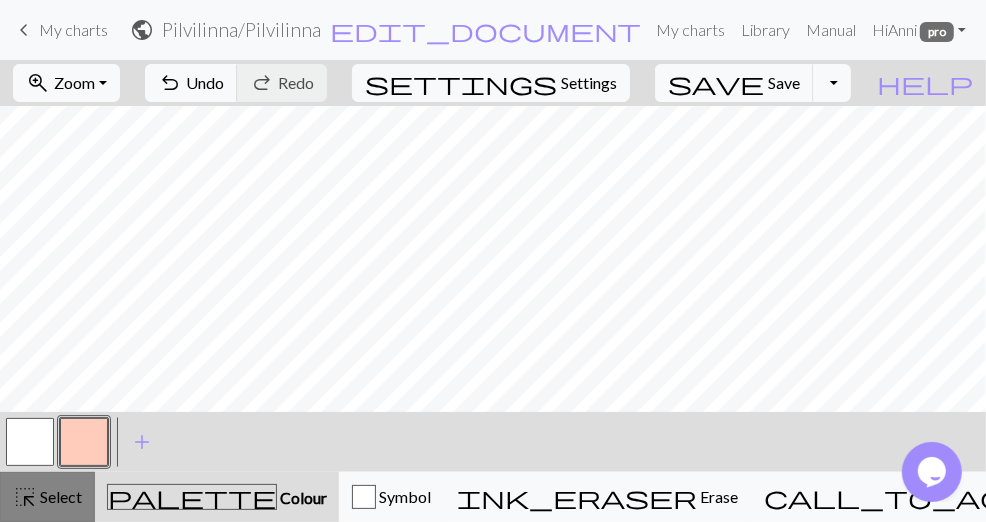 click on "highlight_alt   Select   Select" at bounding box center (47, 497) 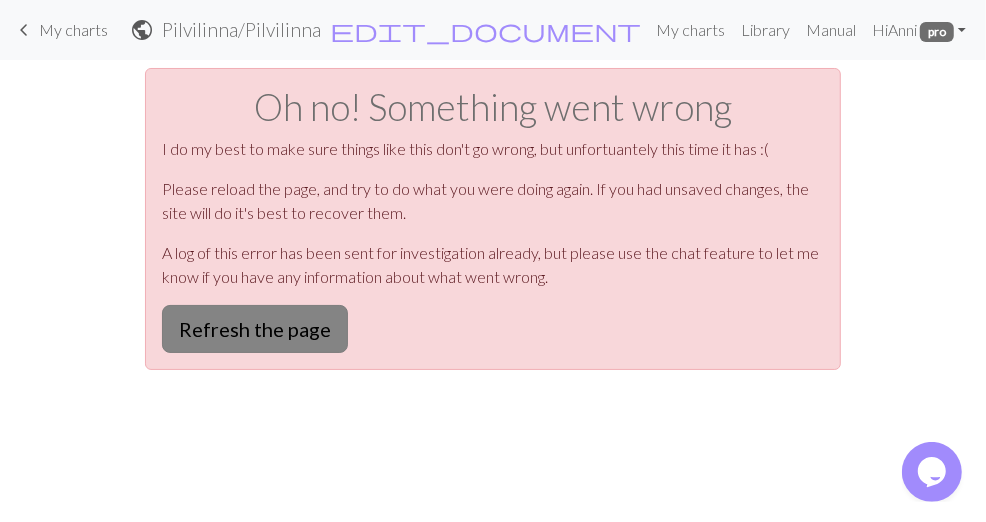 click on "Refresh the page" at bounding box center [255, 329] 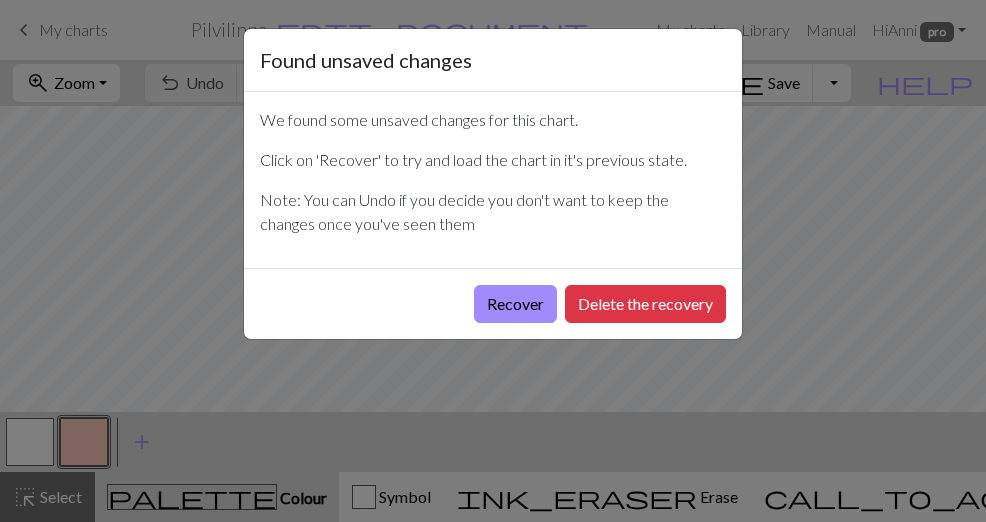 scroll, scrollTop: 0, scrollLeft: 0, axis: both 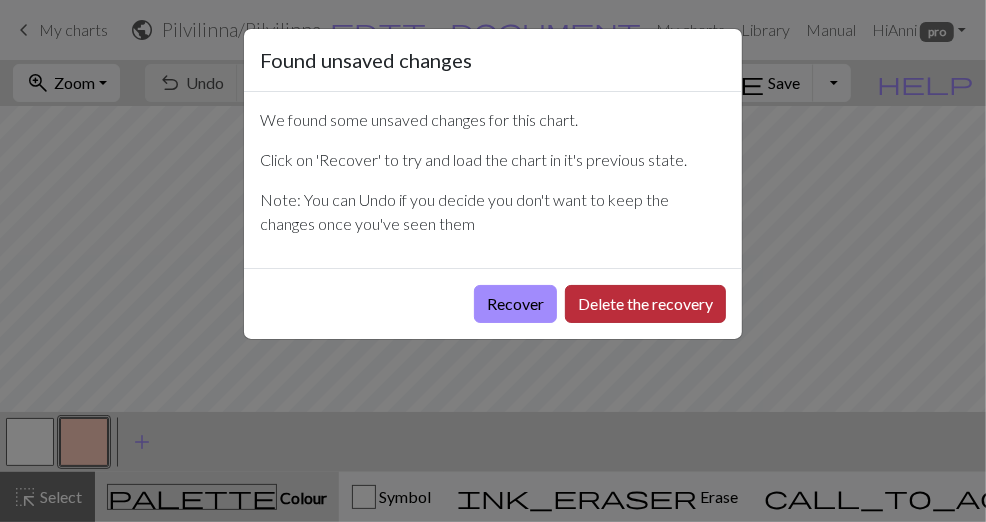 click on "Delete the recovery" at bounding box center (645, 304) 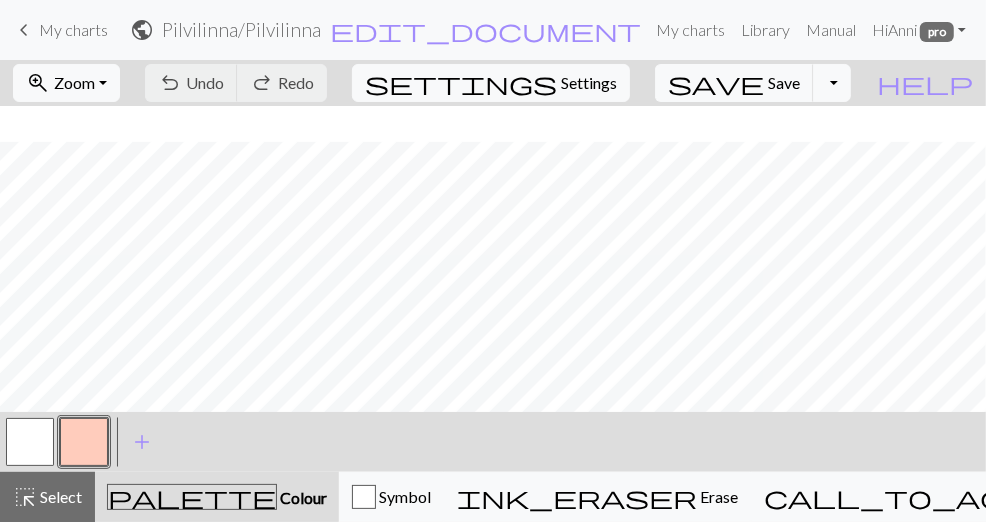 scroll, scrollTop: 584, scrollLeft: 0, axis: vertical 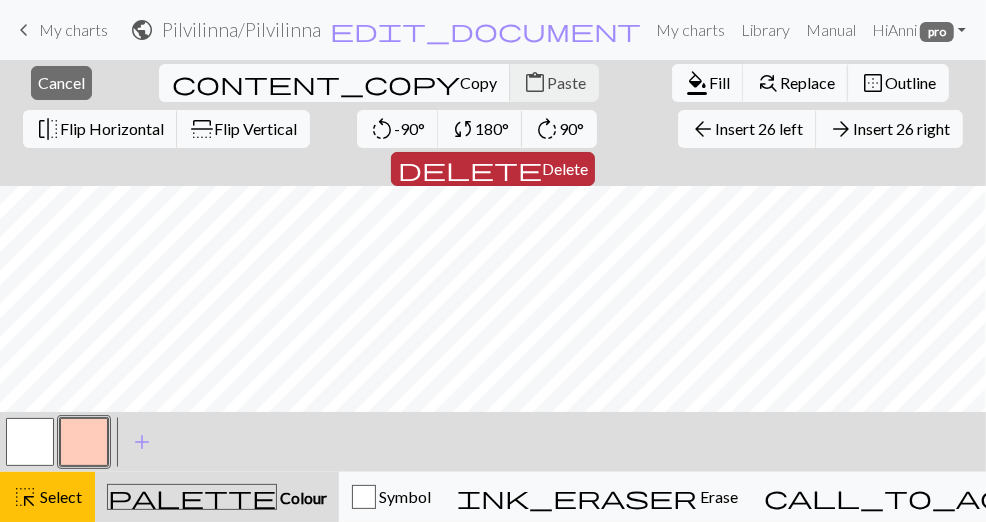 click on "Delete" at bounding box center (565, 168) 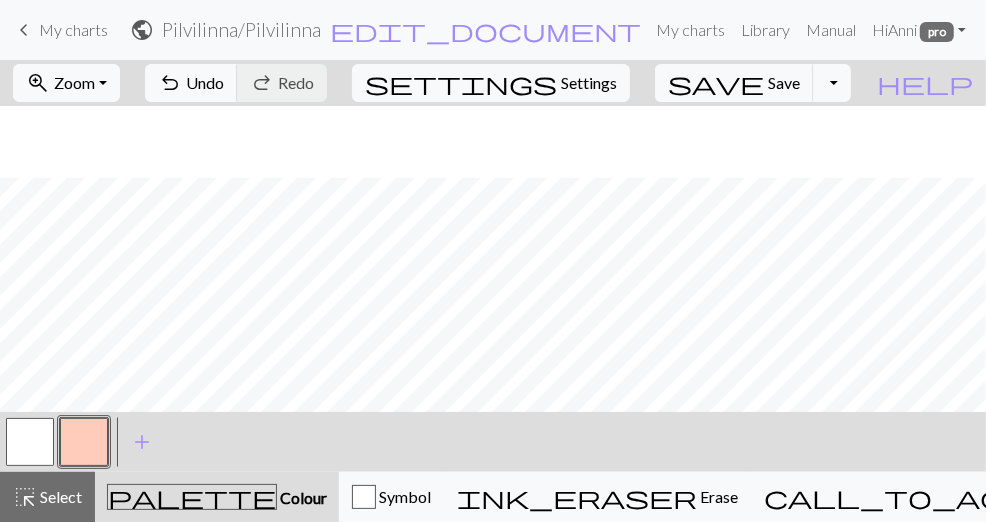 scroll, scrollTop: 322, scrollLeft: 0, axis: vertical 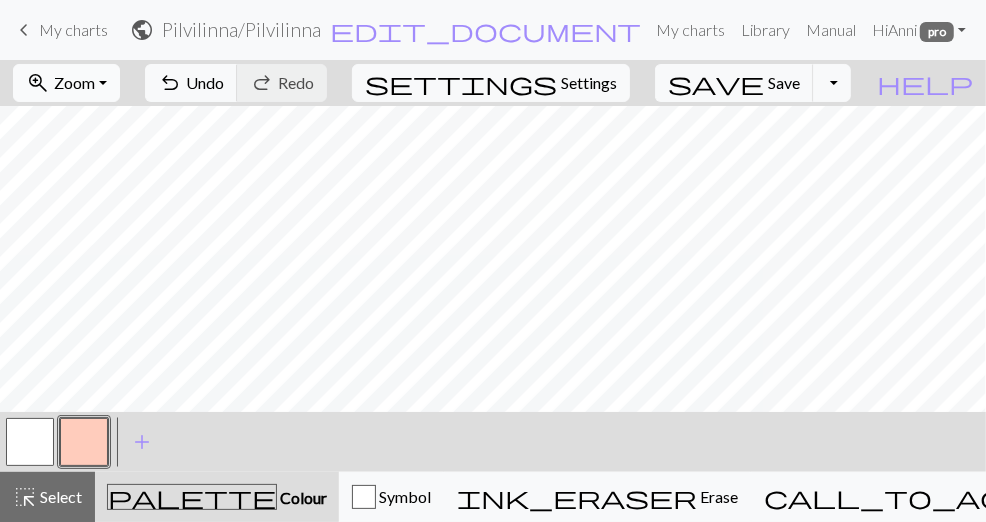 click on "zoom_in Zoom Zoom" at bounding box center [66, 83] 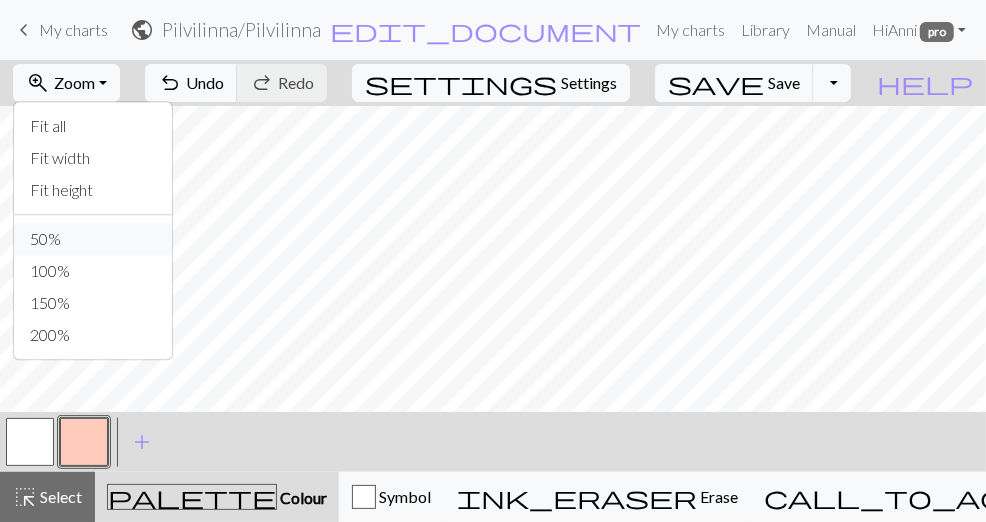 click on "50%" at bounding box center [93, 239] 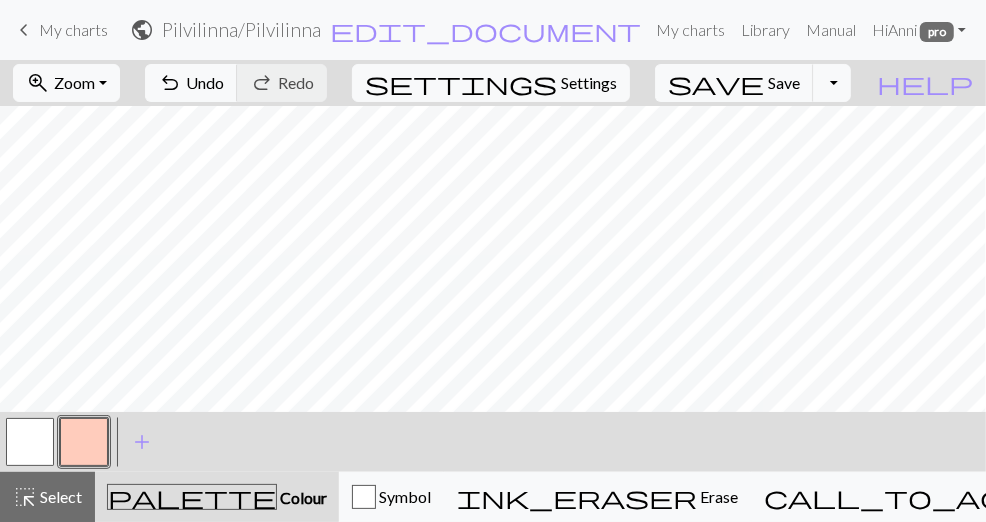 scroll, scrollTop: 164, scrollLeft: 0, axis: vertical 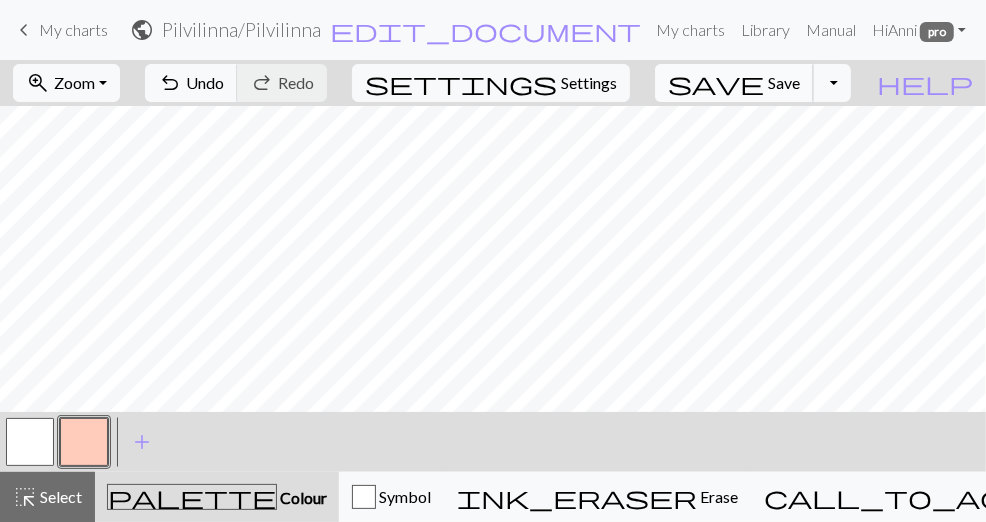 click on "Save" at bounding box center [784, 82] 